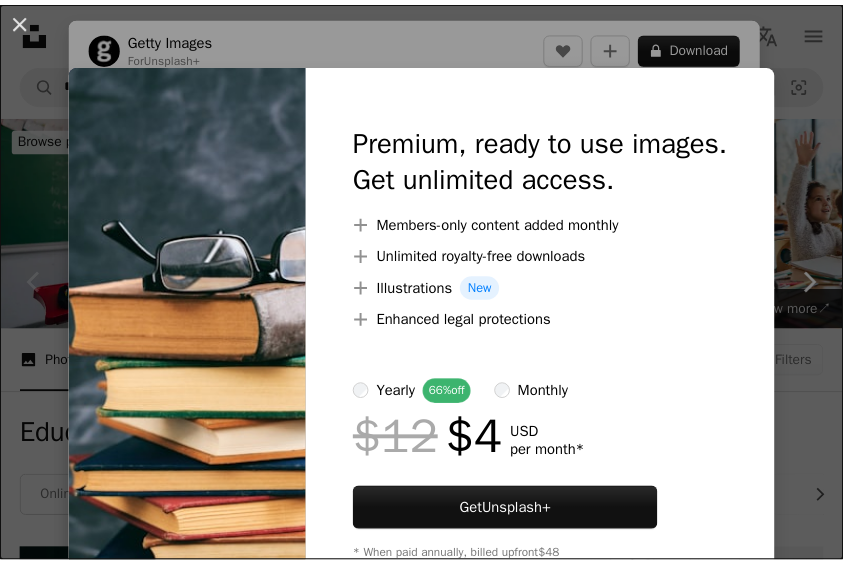 scroll, scrollTop: 400, scrollLeft: 0, axis: vertical 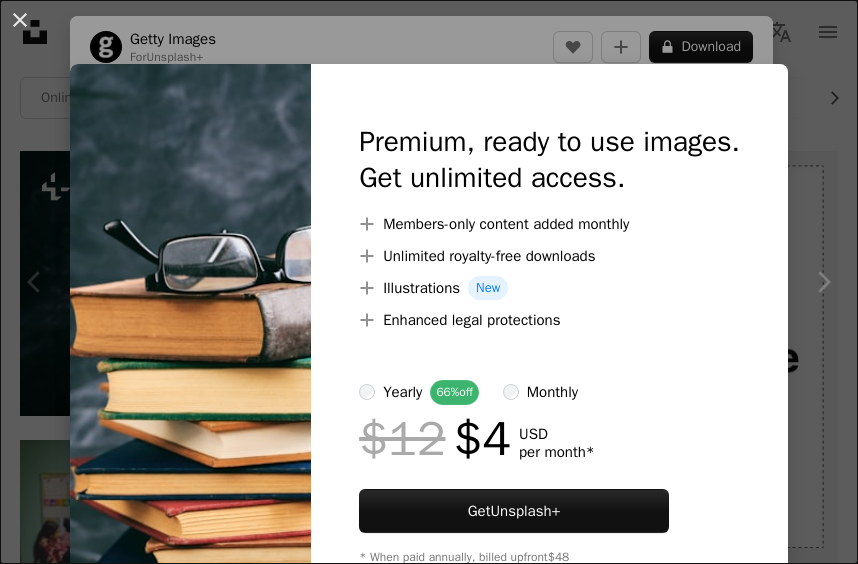 click on "An X shape Premium, ready to use images. Get unlimited access. A plus sign Members-only content added monthly A plus sign Unlimited royalty-free downloads A plus sign Illustrations  New A plus sign Enhanced legal protections yearly 66%  off monthly $12   $4 USD per month * Get  Unsplash+ * When paid annually, billed upfront  $48 Taxes where applicable. Renews automatically. Cancel anytime." at bounding box center (429, 282) 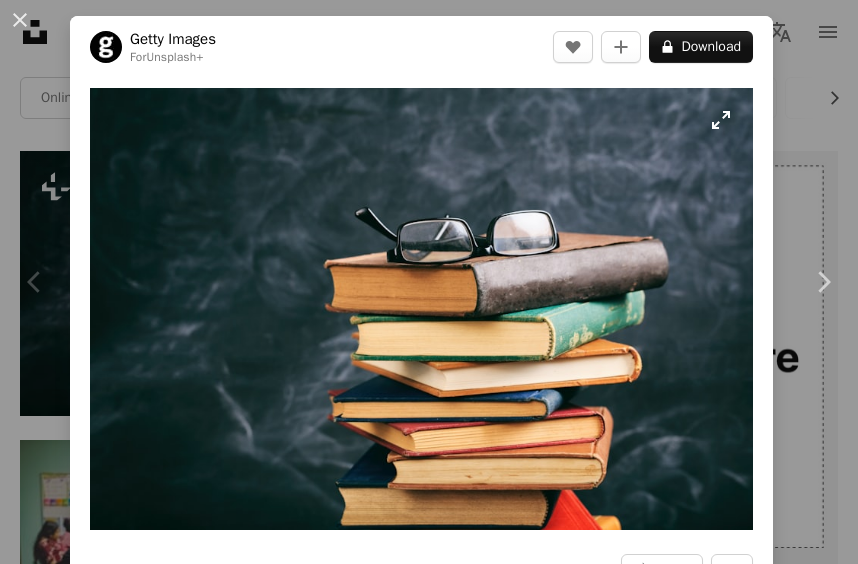 click at bounding box center [421, 309] 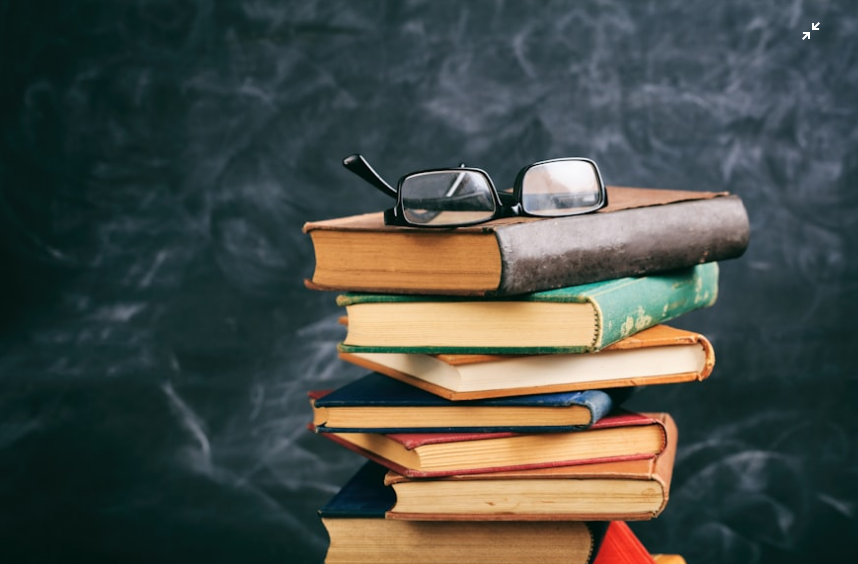 click at bounding box center [429, 286] 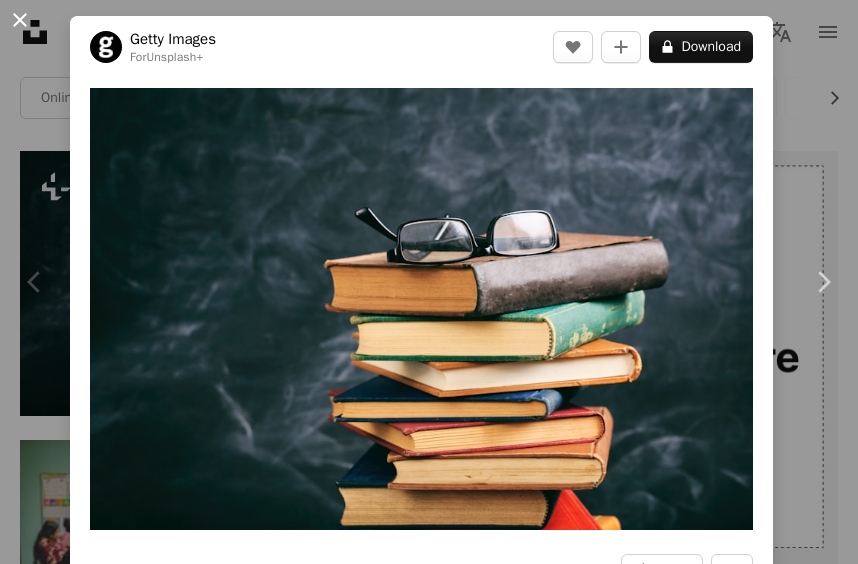 click on "An X shape" at bounding box center [20, 20] 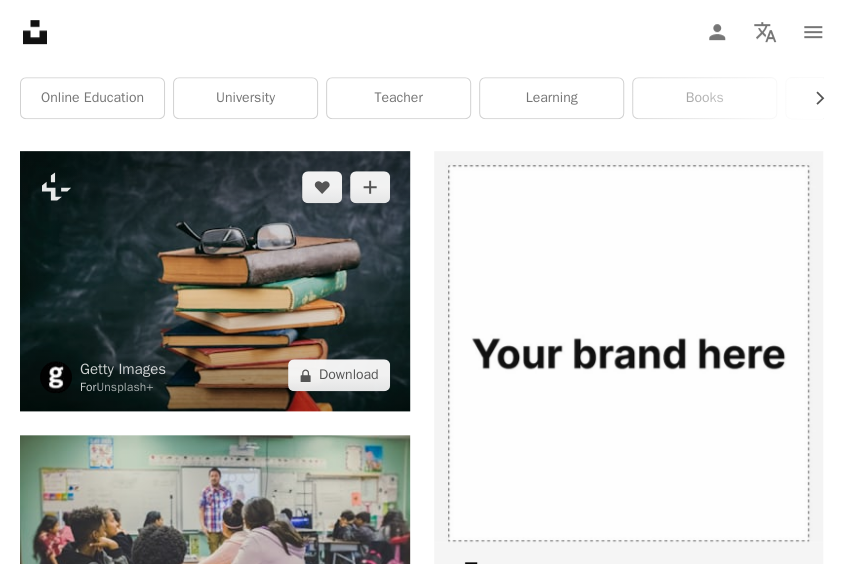 click at bounding box center [215, 281] 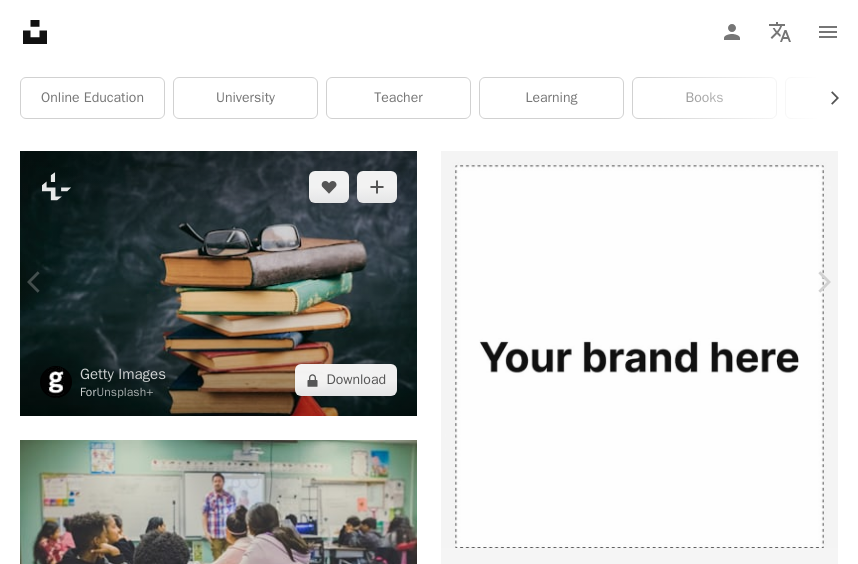 click at bounding box center (421, 5092) 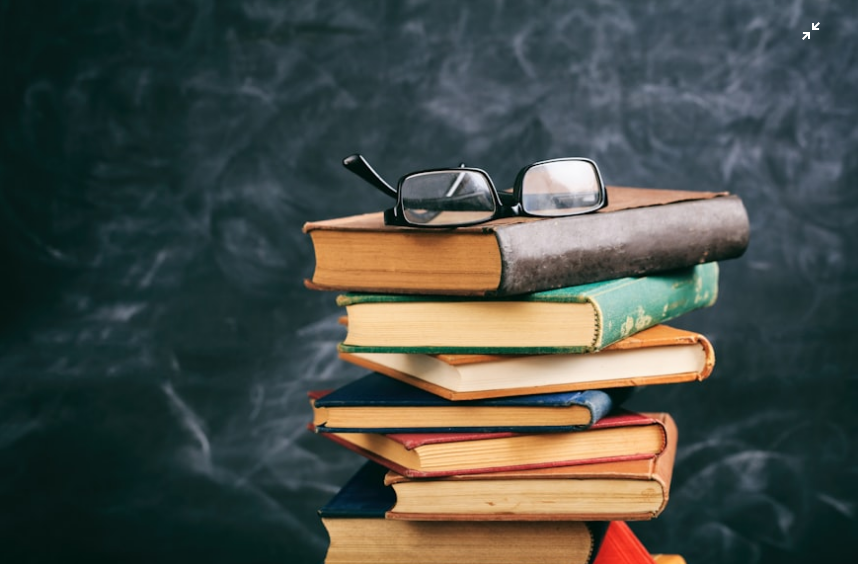 click at bounding box center (429, 286) 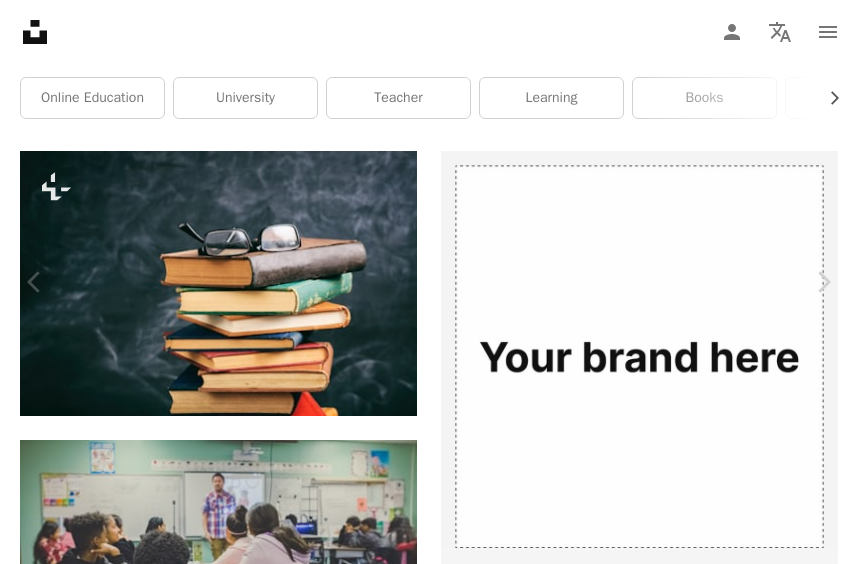 click at bounding box center [421, 5092] 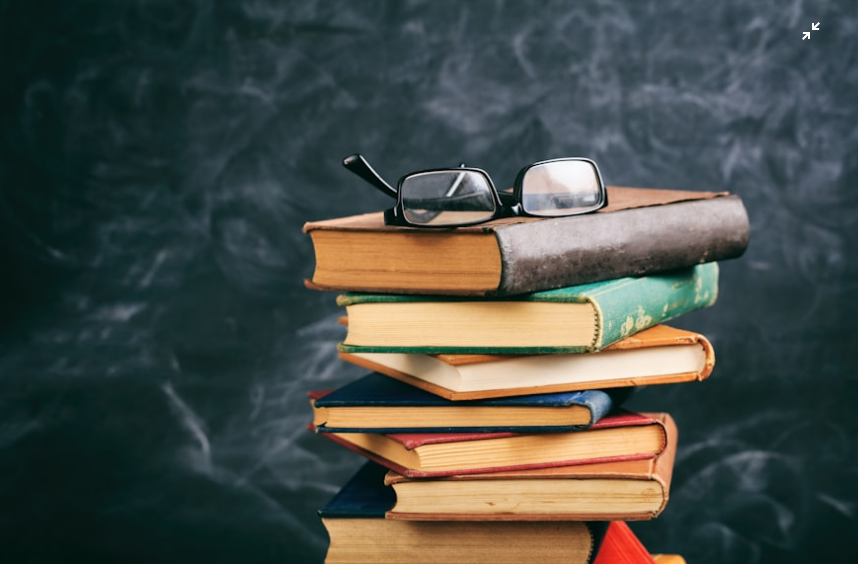 click at bounding box center [429, 286] 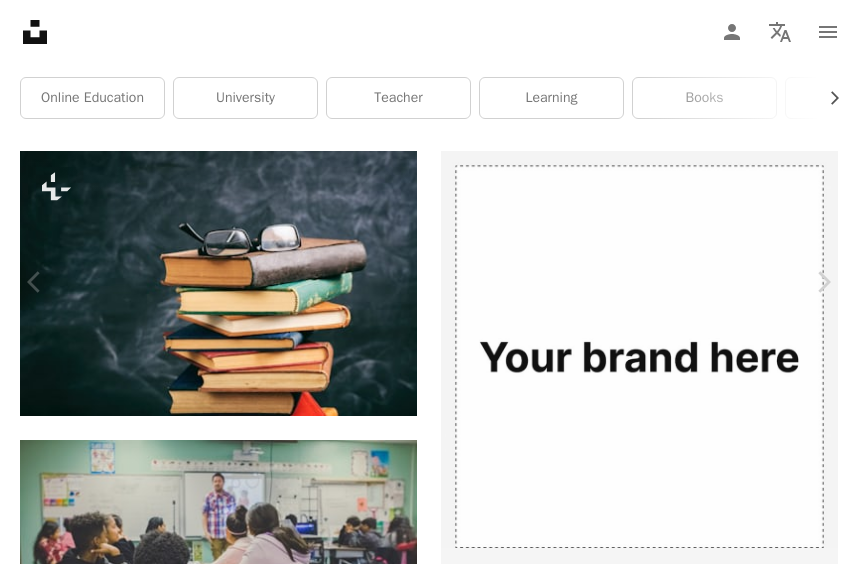 click at bounding box center [421, 5092] 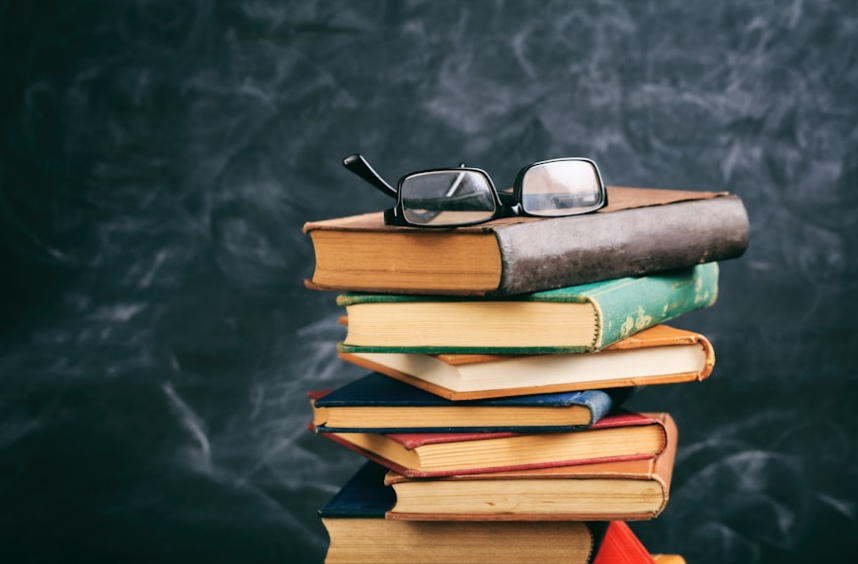 click at bounding box center [429, 286] 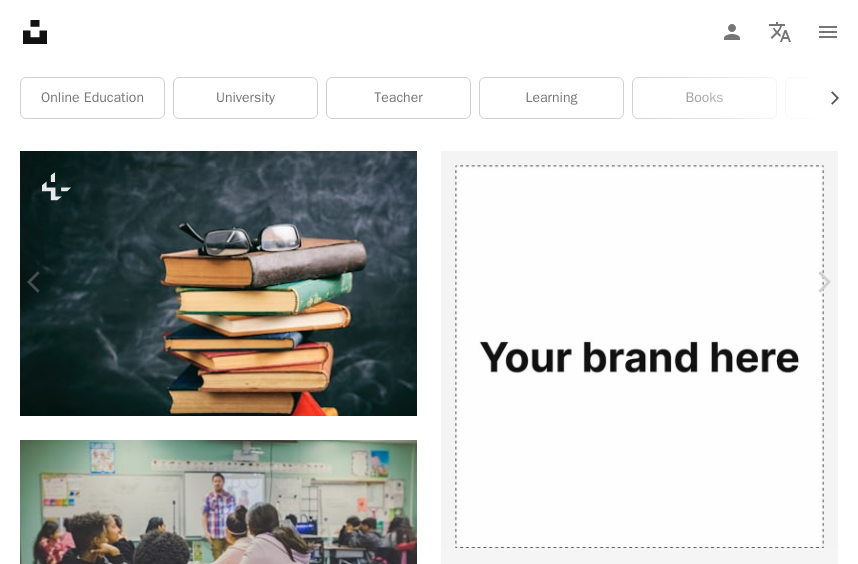 click at bounding box center [421, 5092] 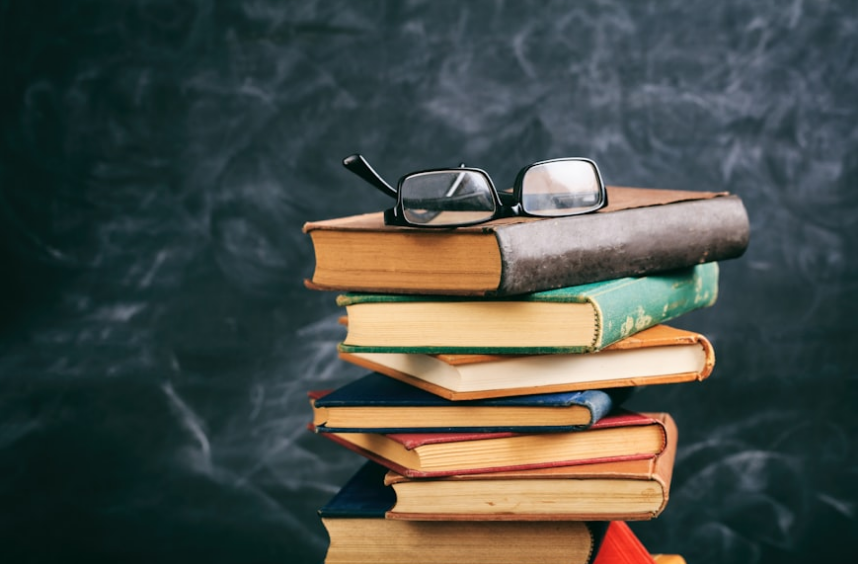 click at bounding box center (429, 286) 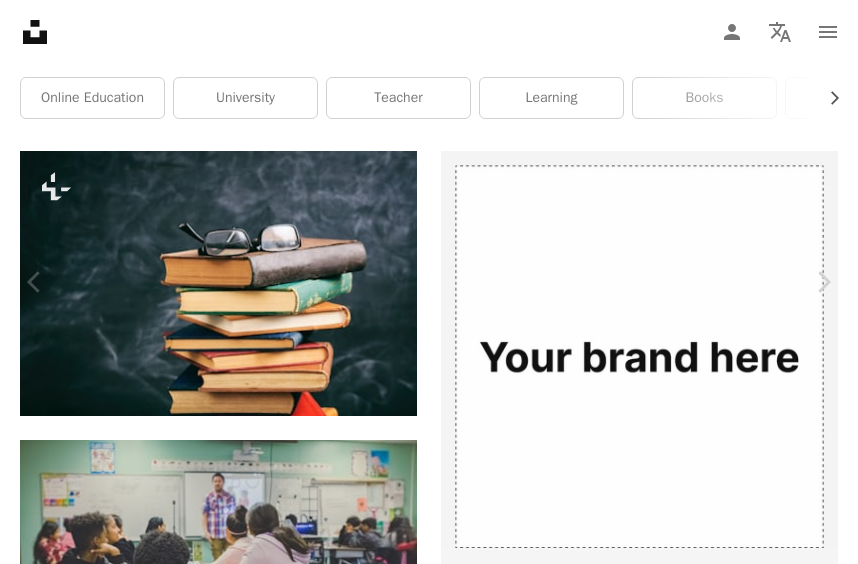 click on "A lock Download" at bounding box center (701, 4830) 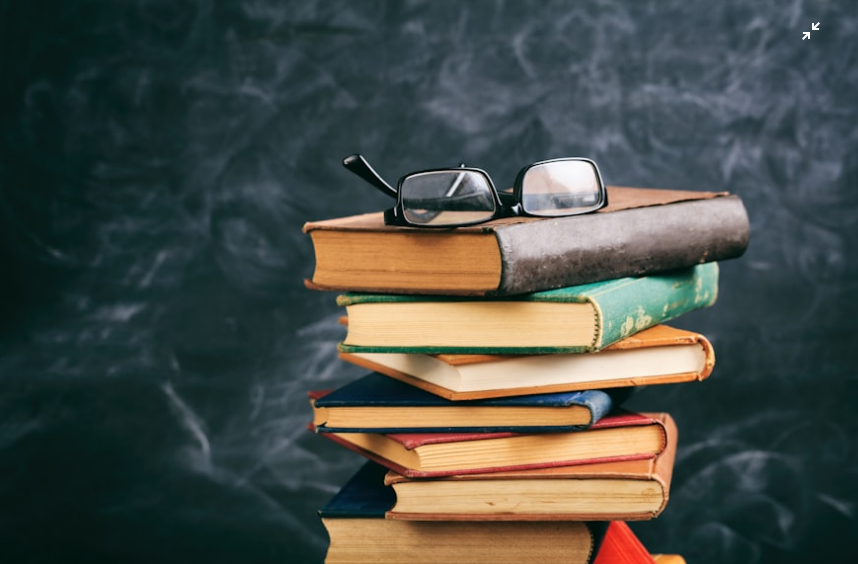 type 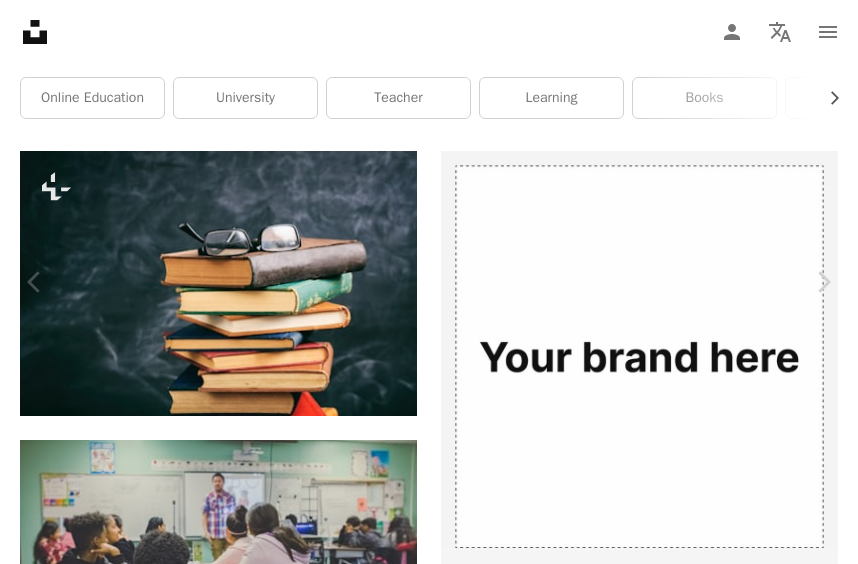 type 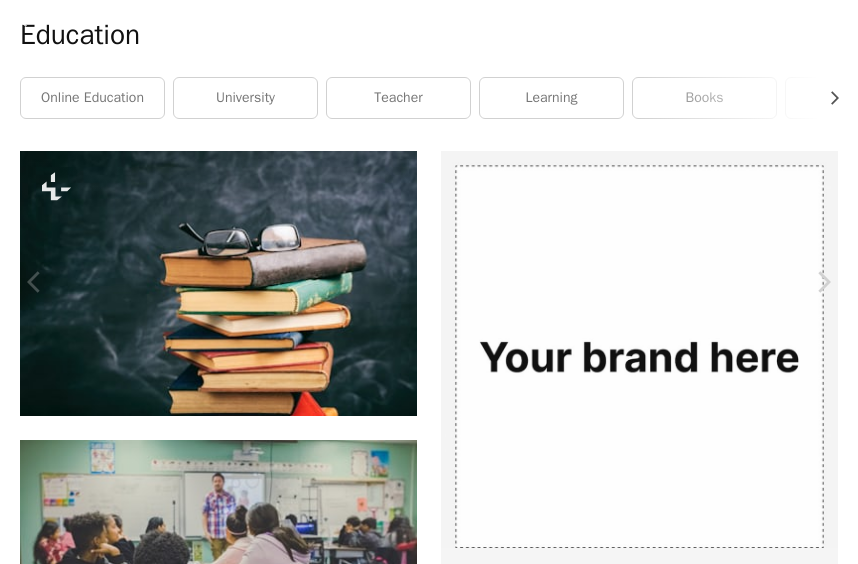 click at bounding box center [429, 286] 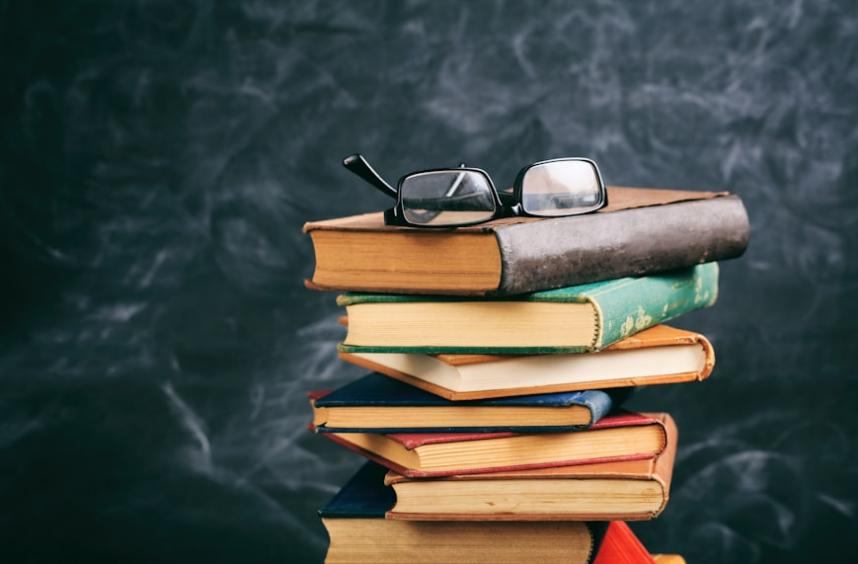 click at bounding box center (421, 5092) 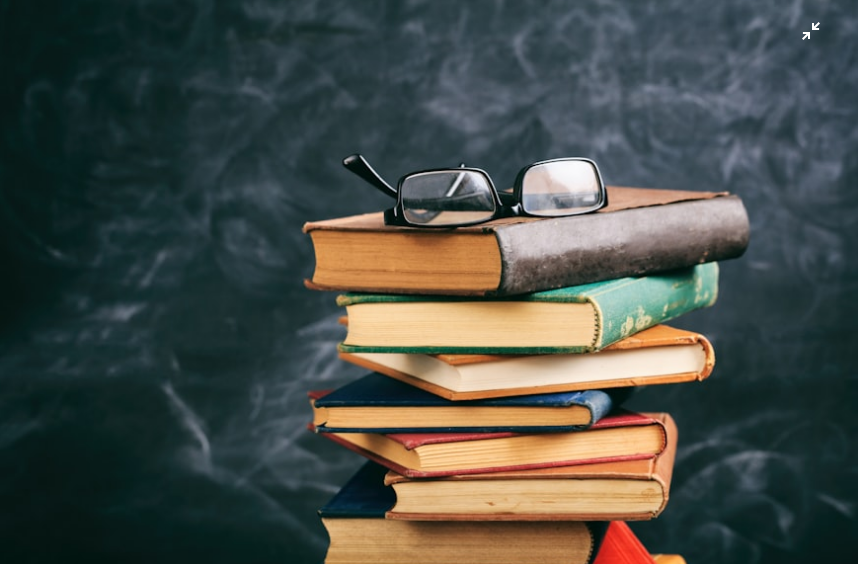 type 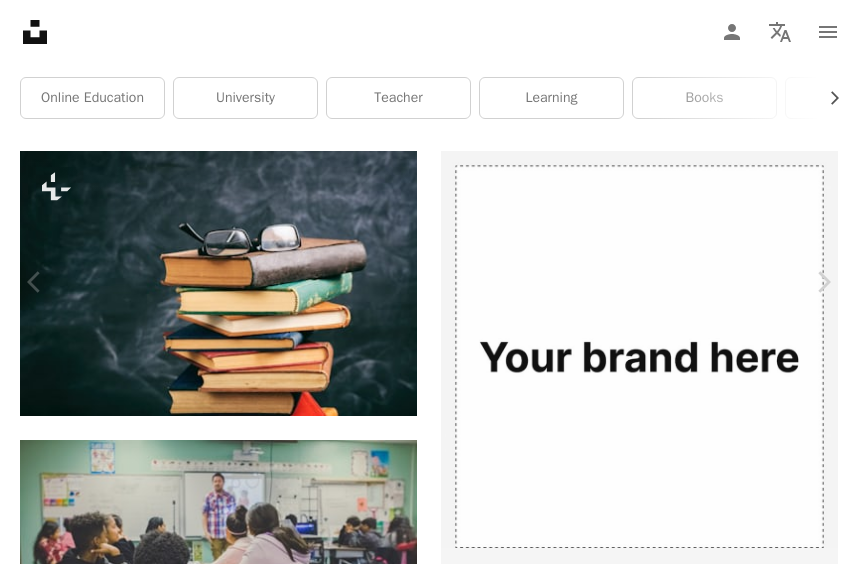 click at bounding box center (421, 5092) 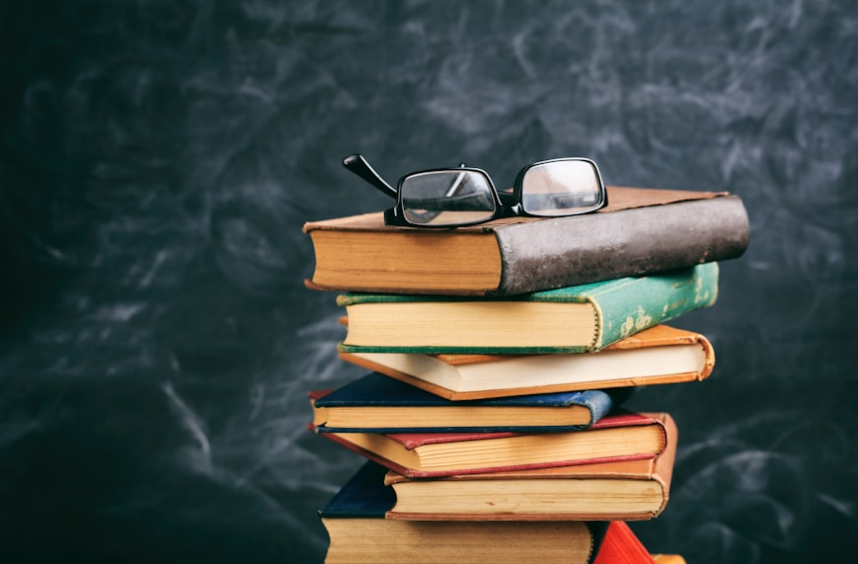 type 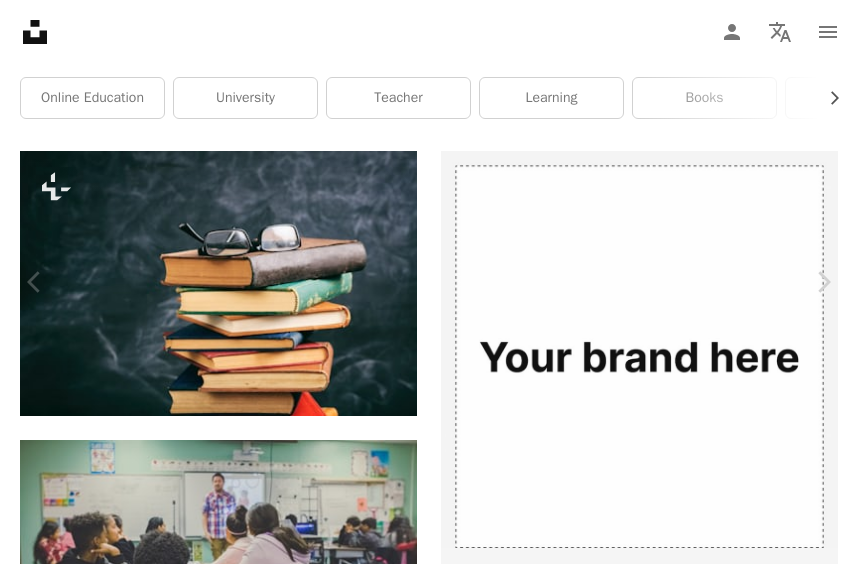 click at bounding box center [421, 5092] 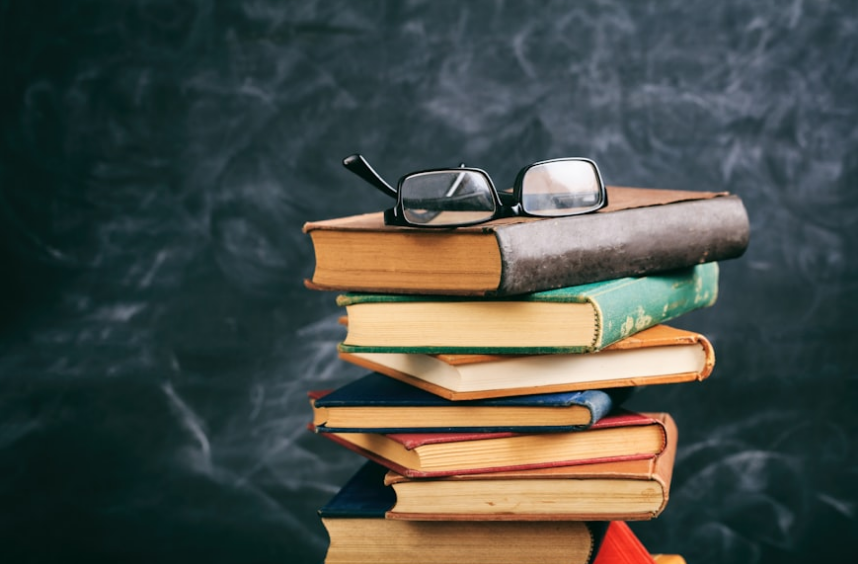 click at bounding box center [429, 286] 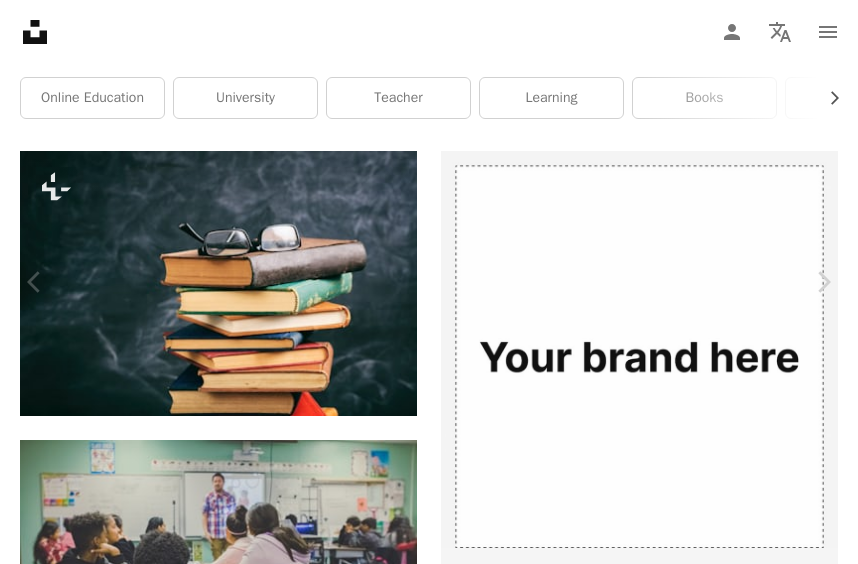 click at bounding box center [421, 5092] 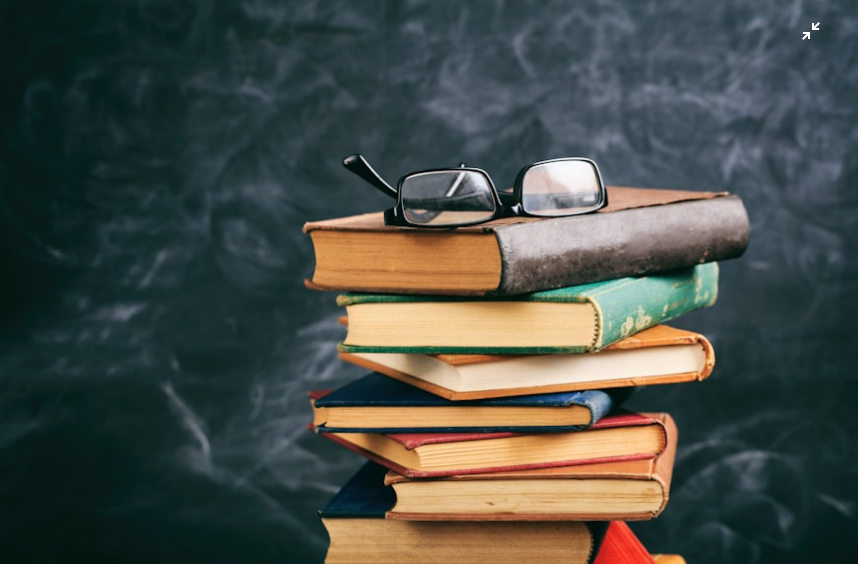 click at bounding box center [429, 286] 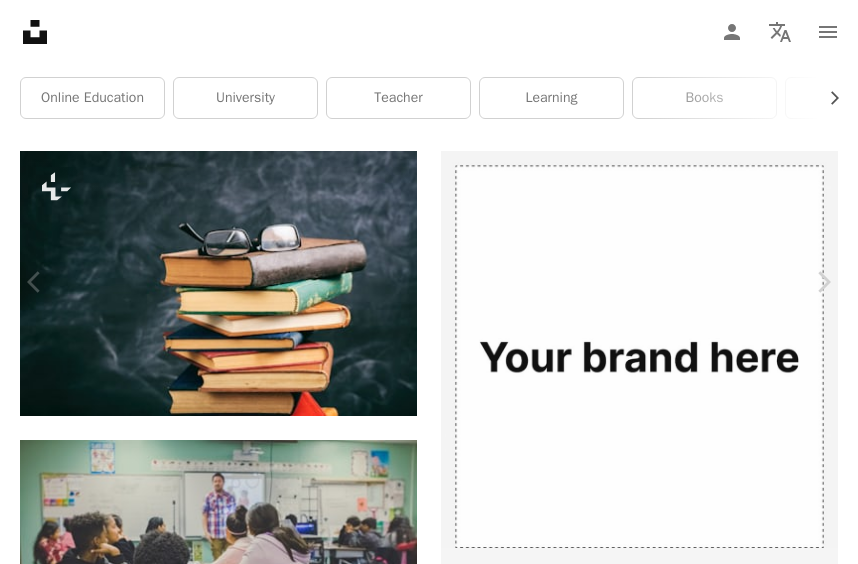 click at bounding box center [421, 5092] 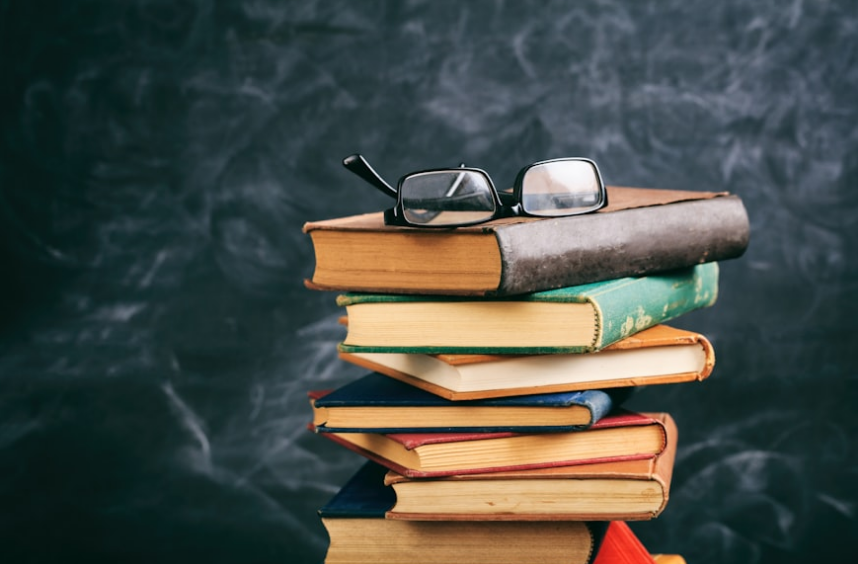 click at bounding box center [429, 286] 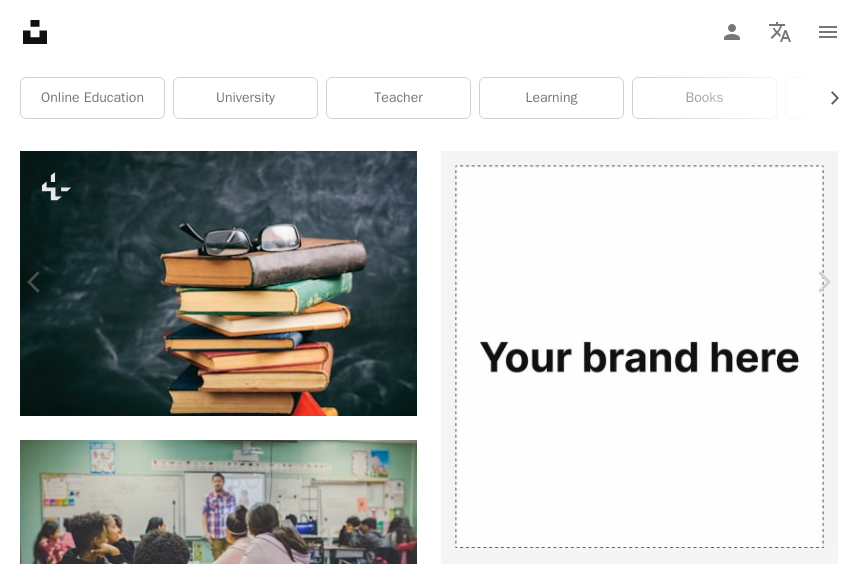 click at bounding box center [421, 5092] 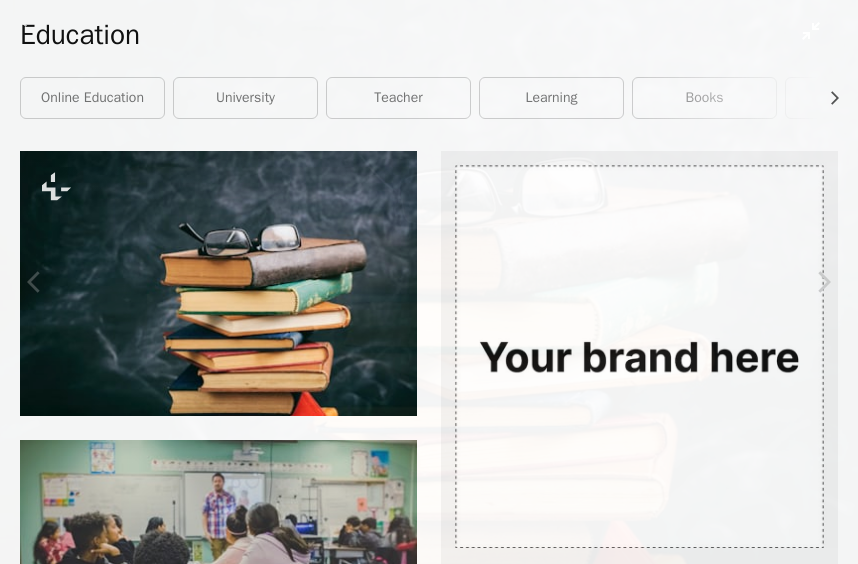 type 